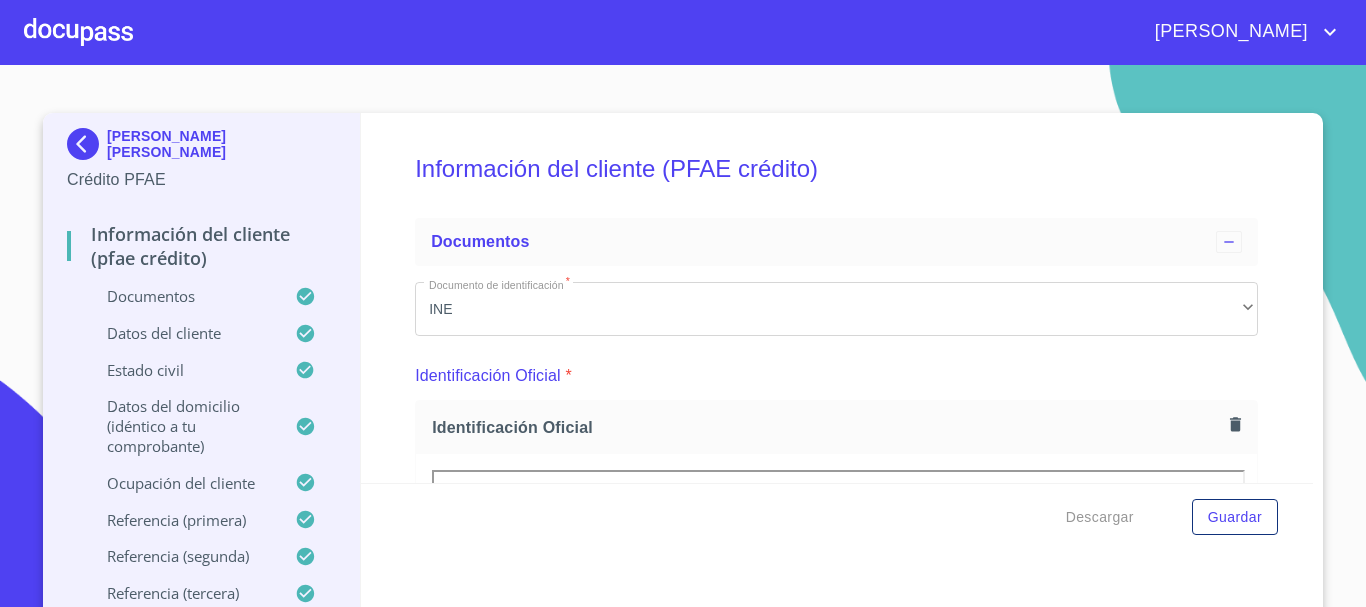 scroll, scrollTop: 0, scrollLeft: 0, axis: both 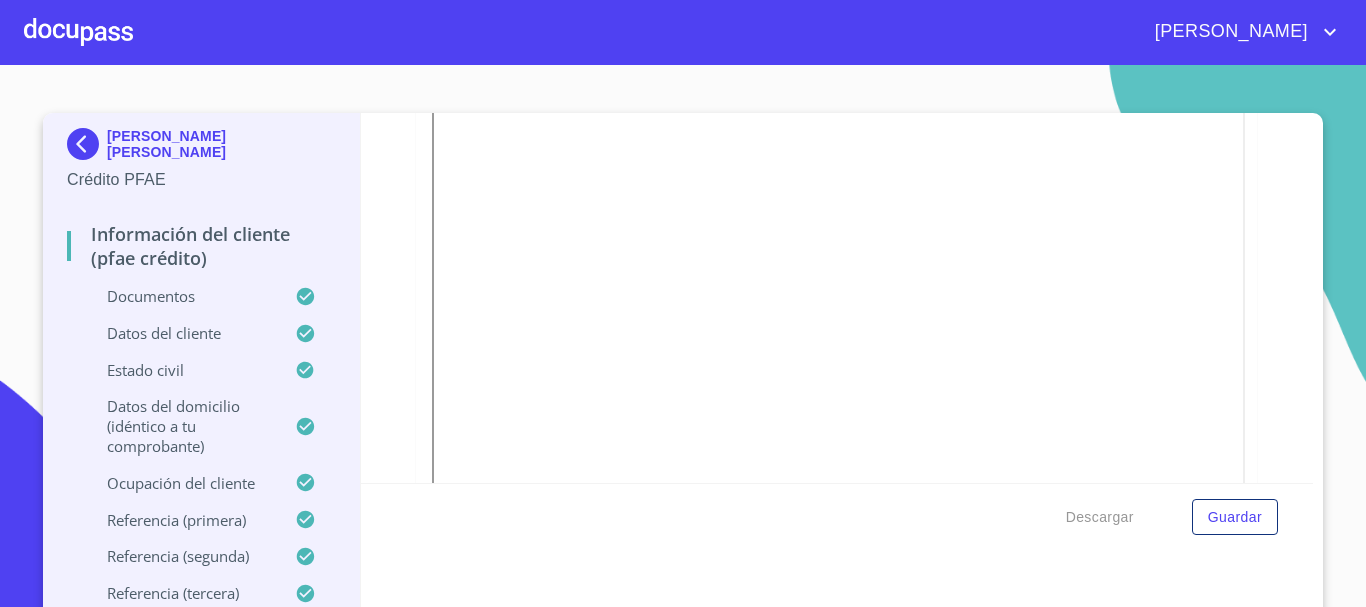 click at bounding box center (78, 32) 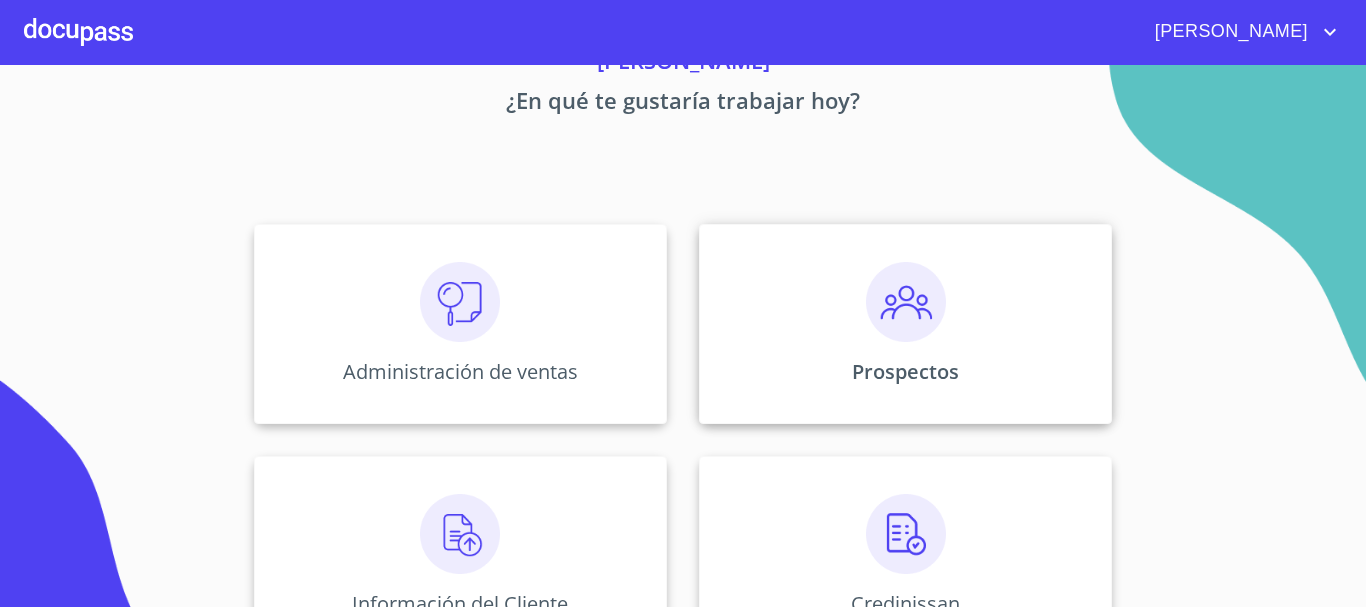 scroll, scrollTop: 100, scrollLeft: 0, axis: vertical 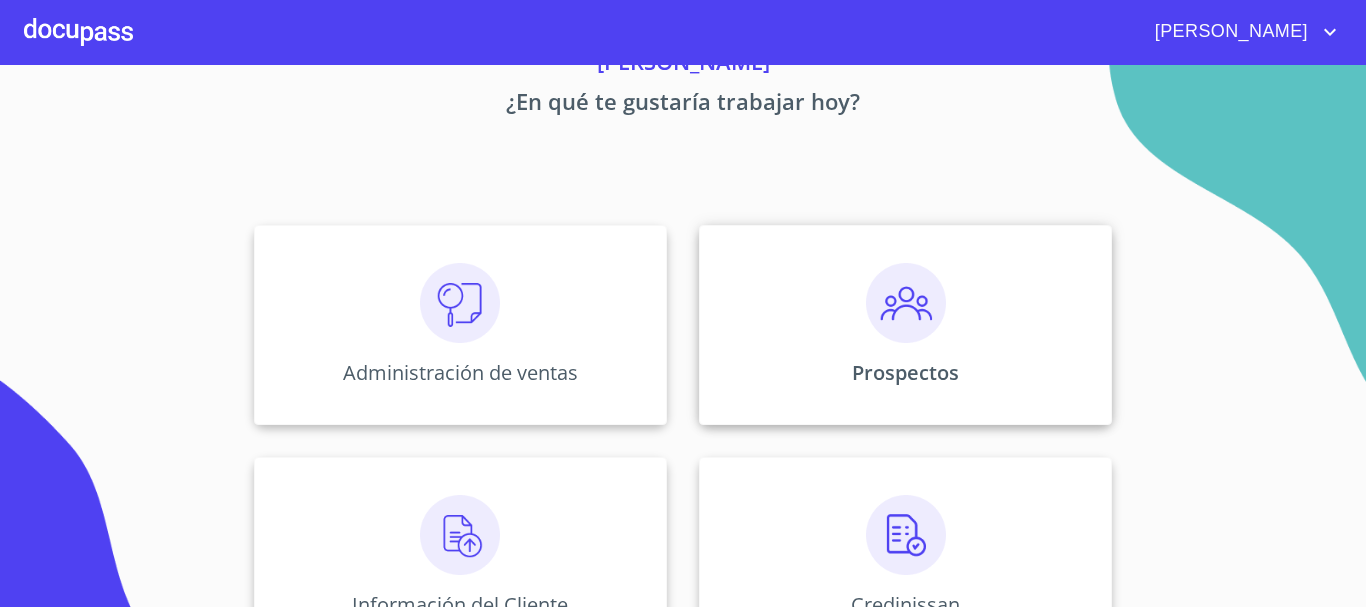 click at bounding box center (906, 303) 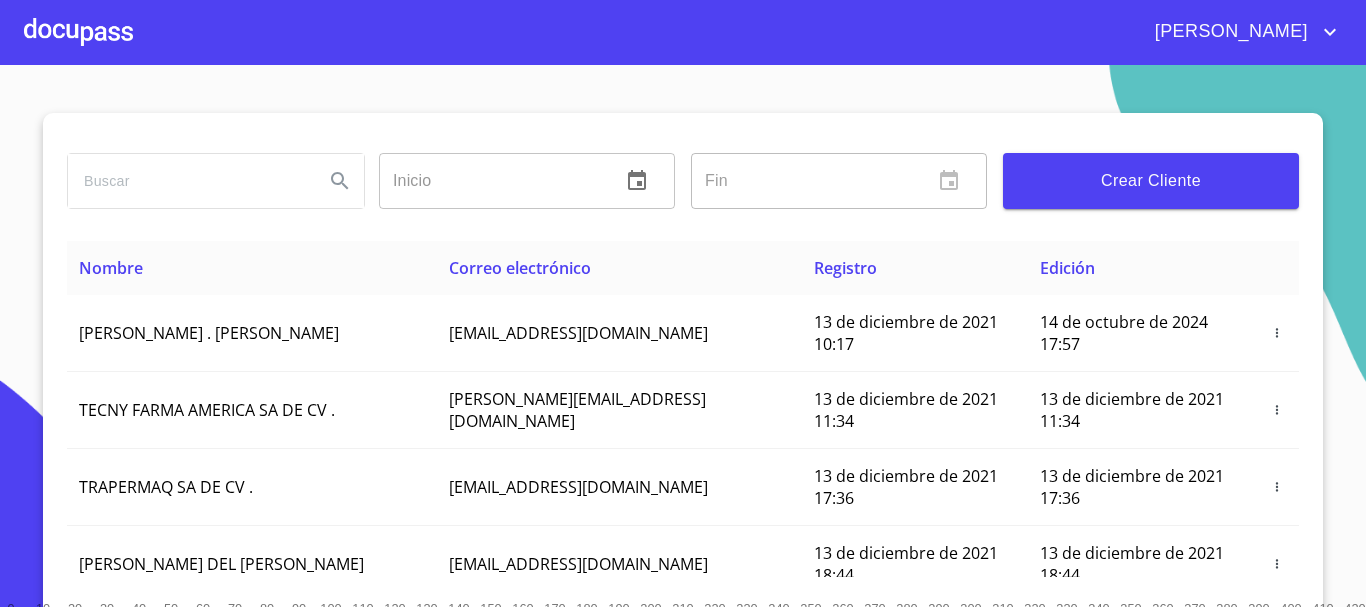 click at bounding box center (188, 181) 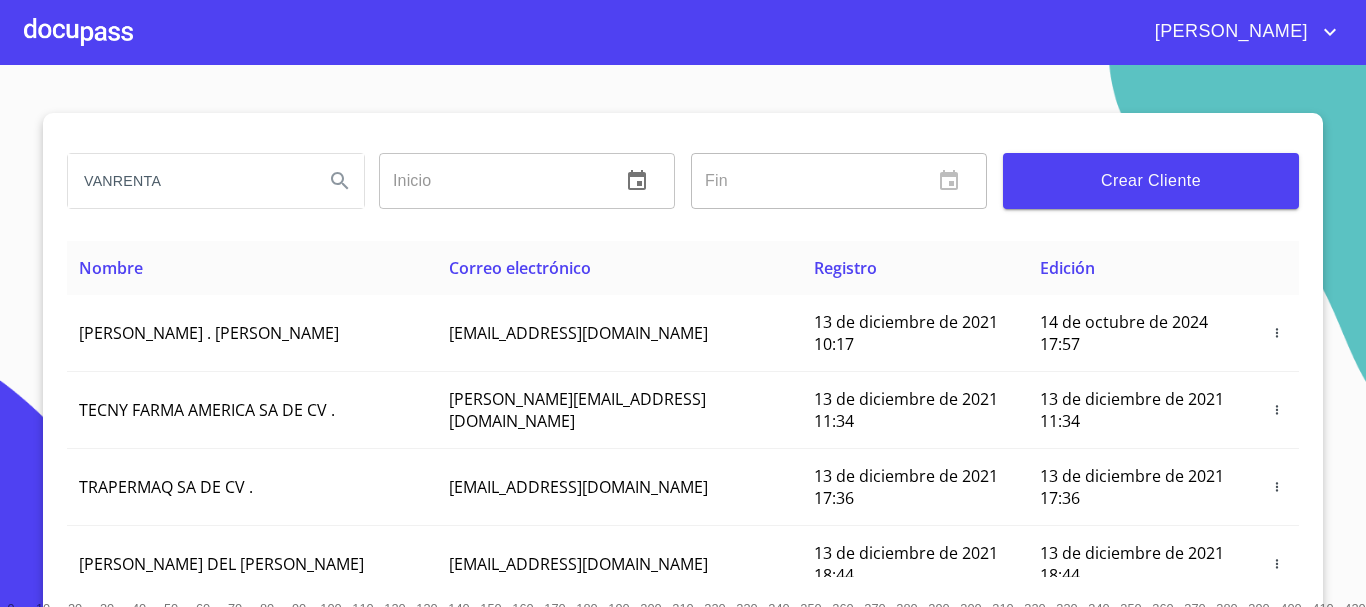 type on "VANRENTA" 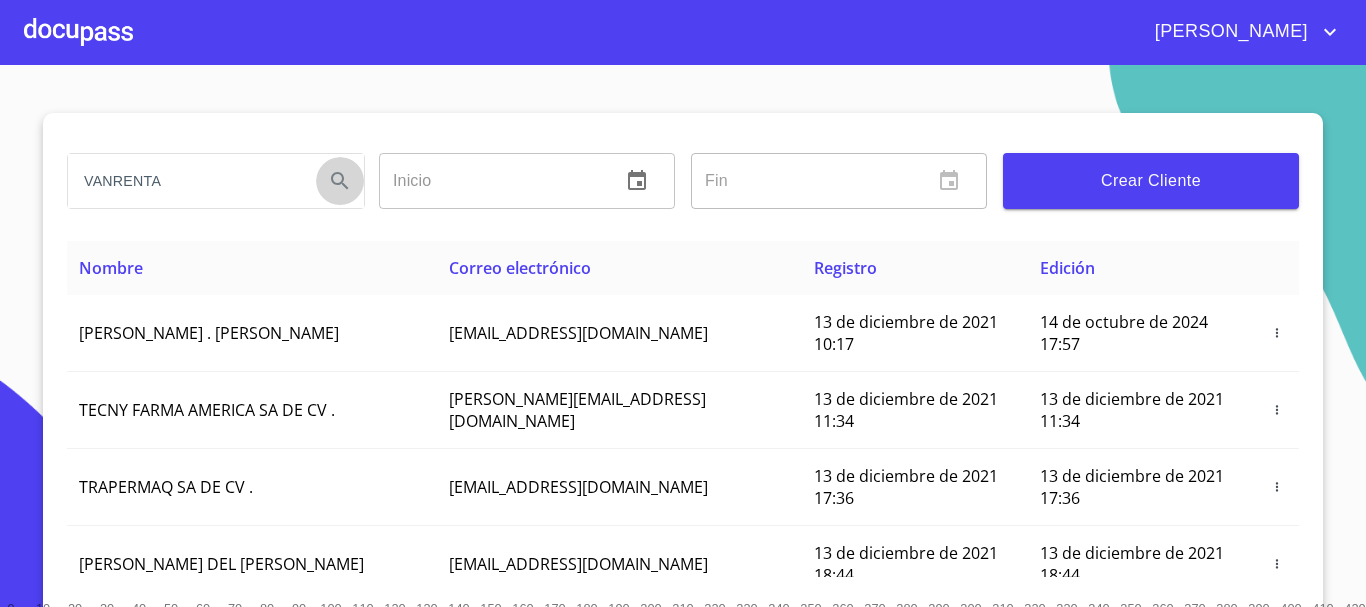 click 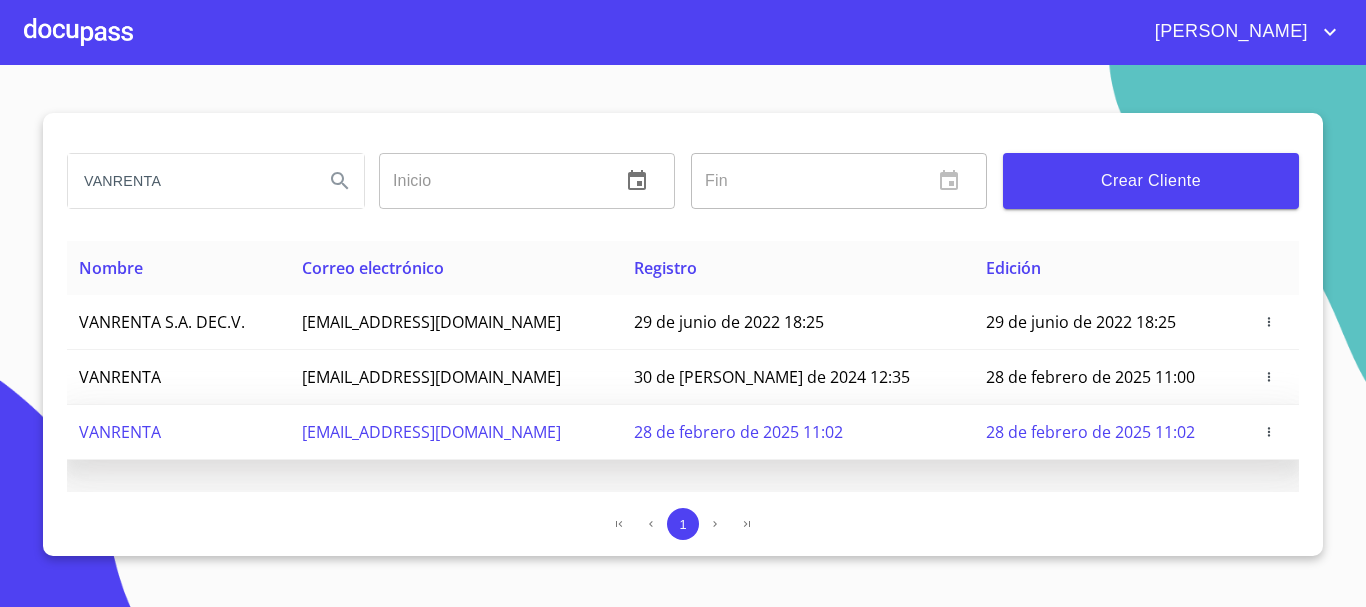 click on "[EMAIL_ADDRESS][DOMAIN_NAME]" at bounding box center (431, 432) 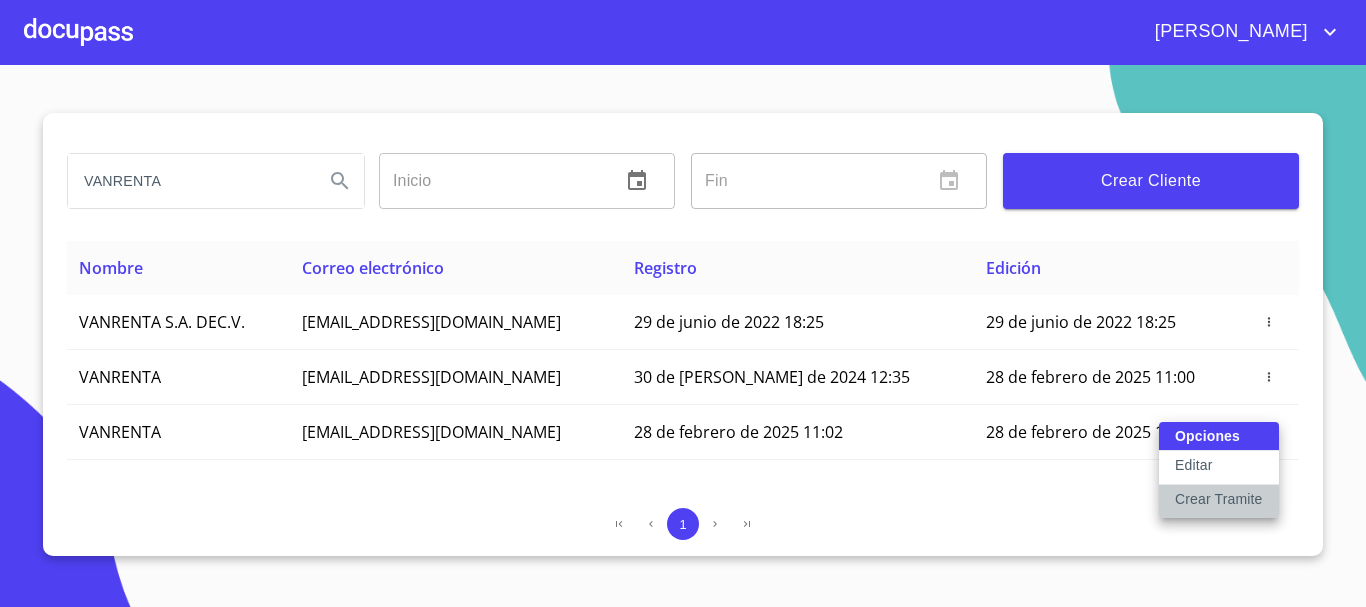 click on "Crear Tramite" at bounding box center (1219, 499) 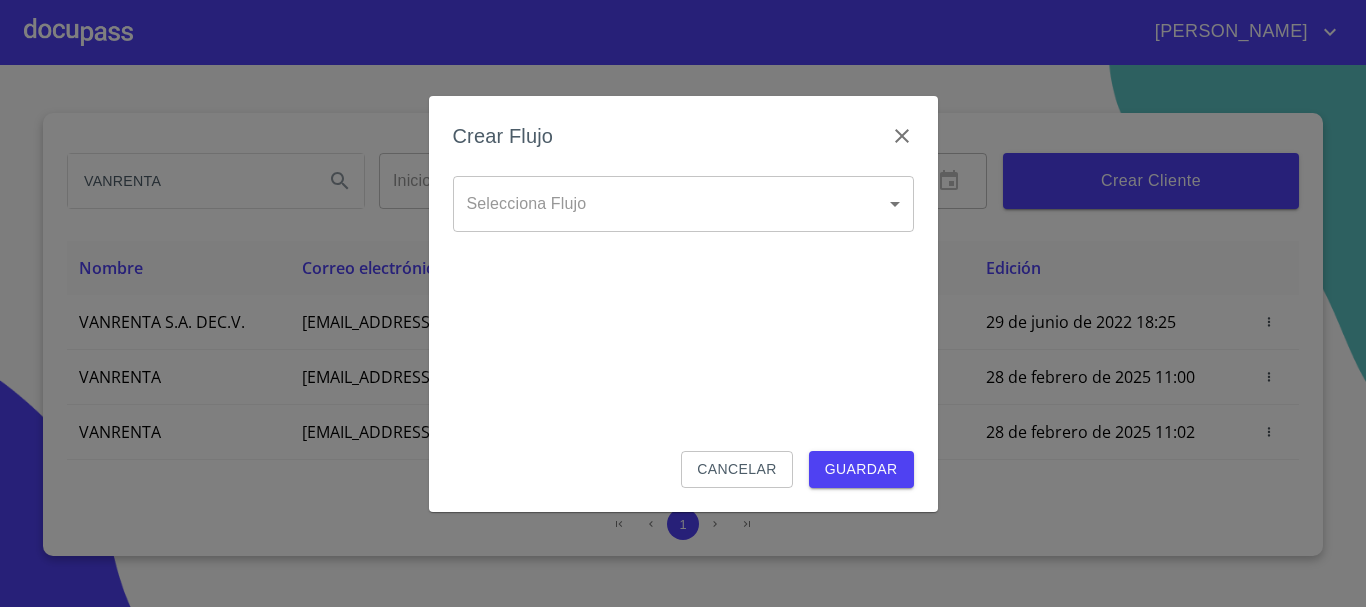 click on "[PERSON_NAME] Inicio ​ Fin ​ Crear Cliente Nombre   Correo electrónico   Registro   Edición     VANRENTA S.A. DEC.V. [EMAIL_ADDRESS][DOMAIN_NAME] 29 de junio de 2022 18:25 29 de junio de 2022 18:25 VANRENTA [EMAIL_ADDRESS][DOMAIN_NAME] 30 de [PERSON_NAME] de 2024 12:35 28 de febrero de 2025 11:00 VANRENTA [EMAIL_ADDRESS][DOMAIN_NAME] 28 de febrero de 2025 11:02 28 de febrero de 2025 11:02 1
Salir Crear Flujo Selecciona Flujo ​ Selecciona Flujo Cancelar Guardar" at bounding box center [683, 303] 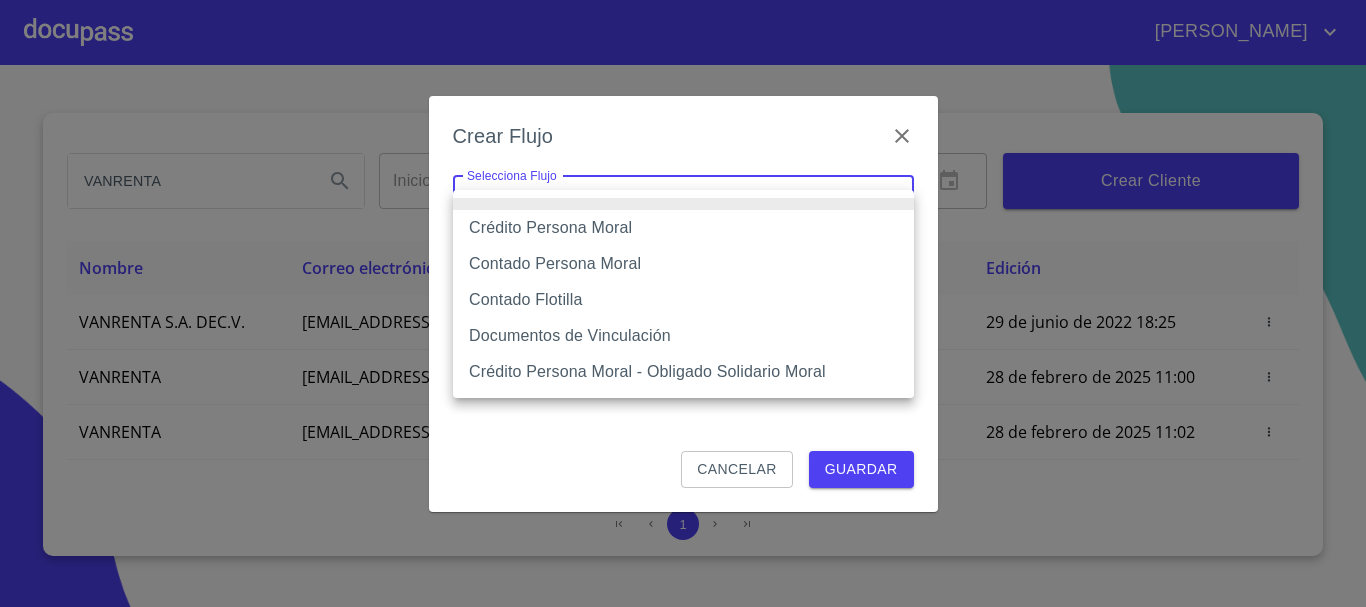 click on "Contado Persona Moral" at bounding box center [683, 264] 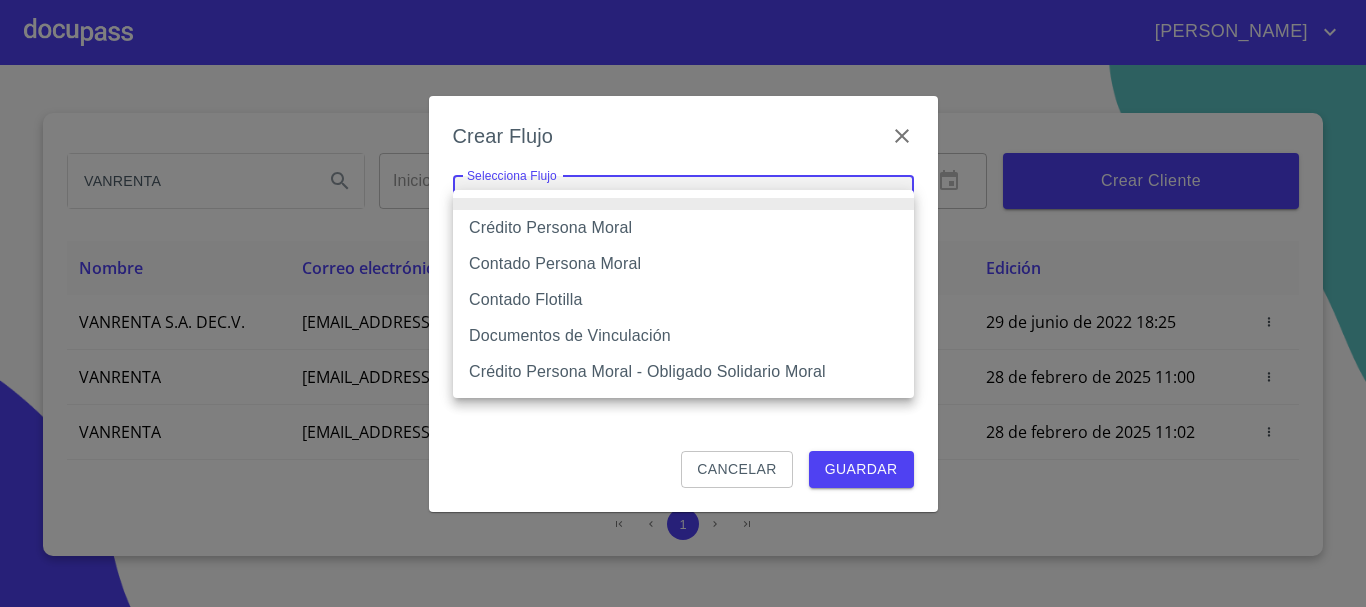 type on "61b135f39b8c202ad5a10de4" 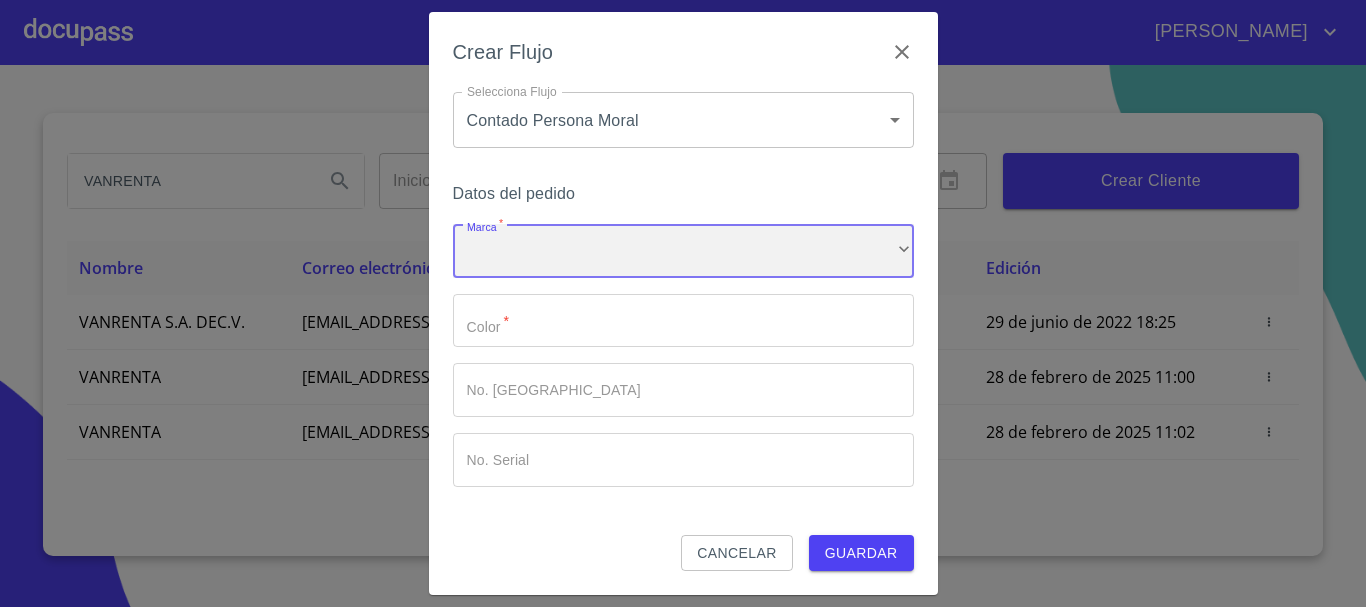 click on "​" at bounding box center (683, 251) 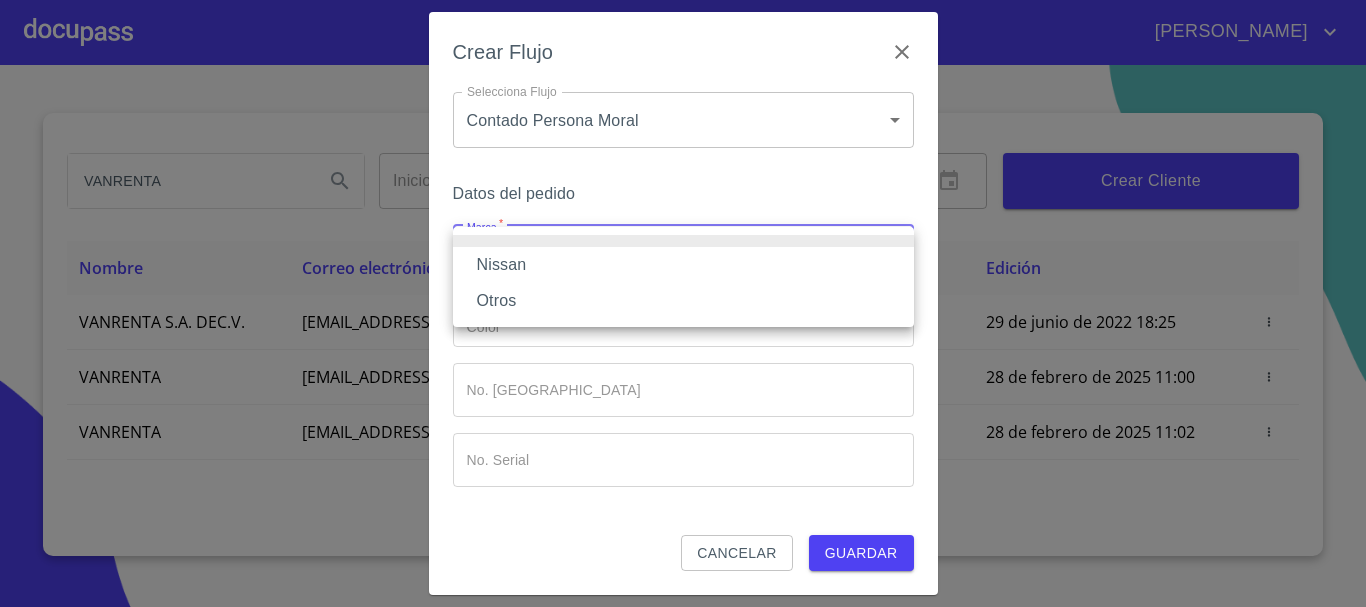 click on "Nissan" at bounding box center [683, 265] 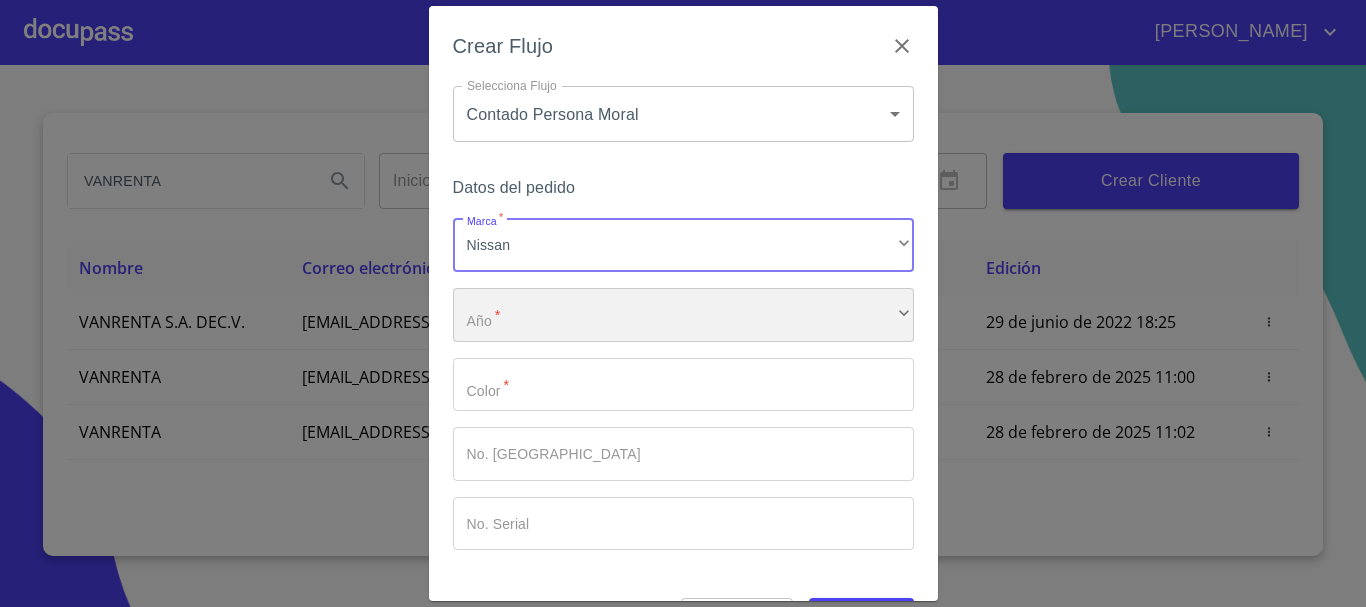 click on "​" at bounding box center [683, 315] 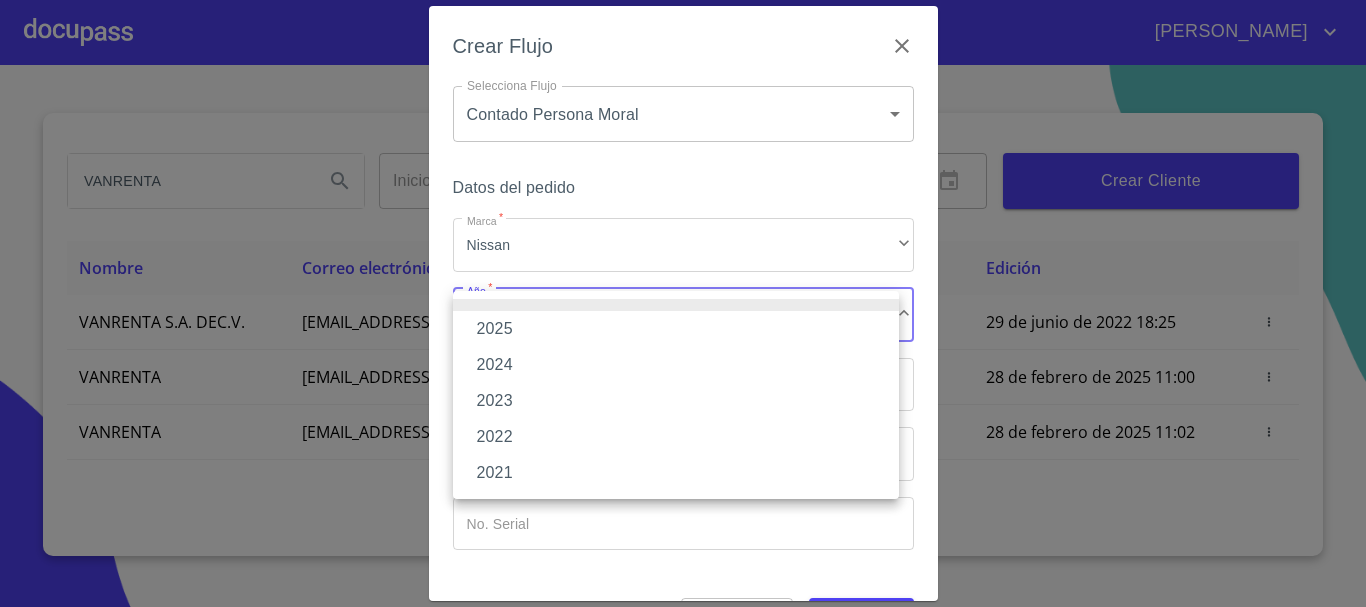 click on "2024" at bounding box center [676, 365] 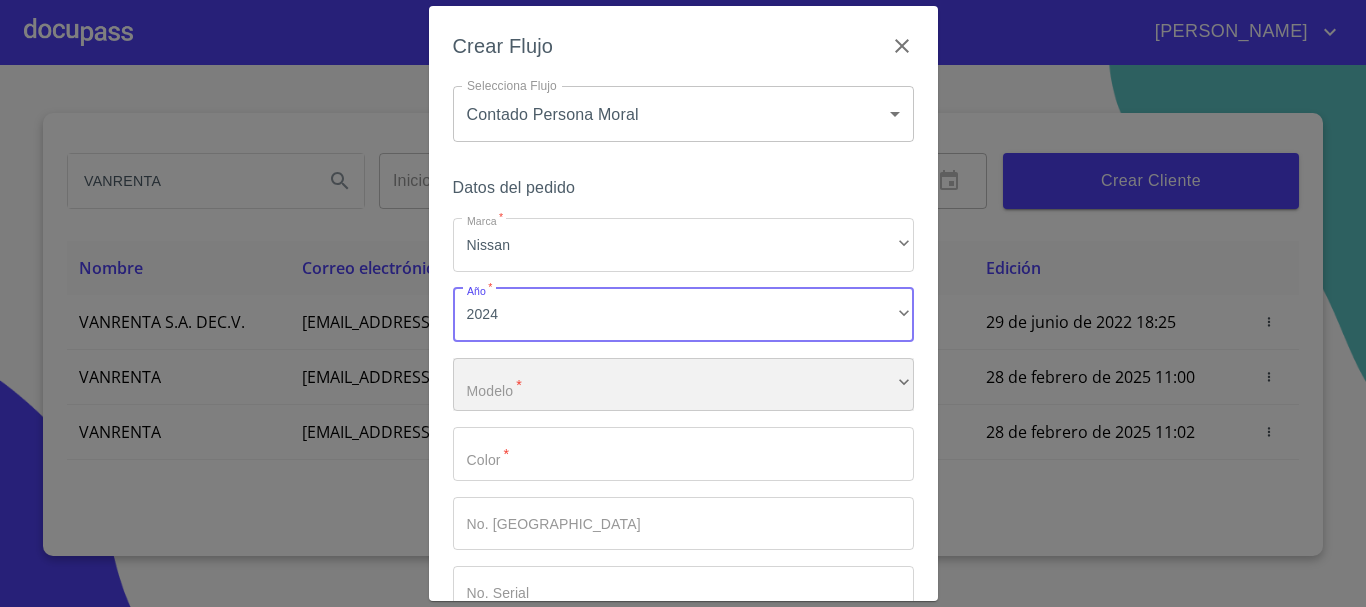 click on "​" at bounding box center (683, 385) 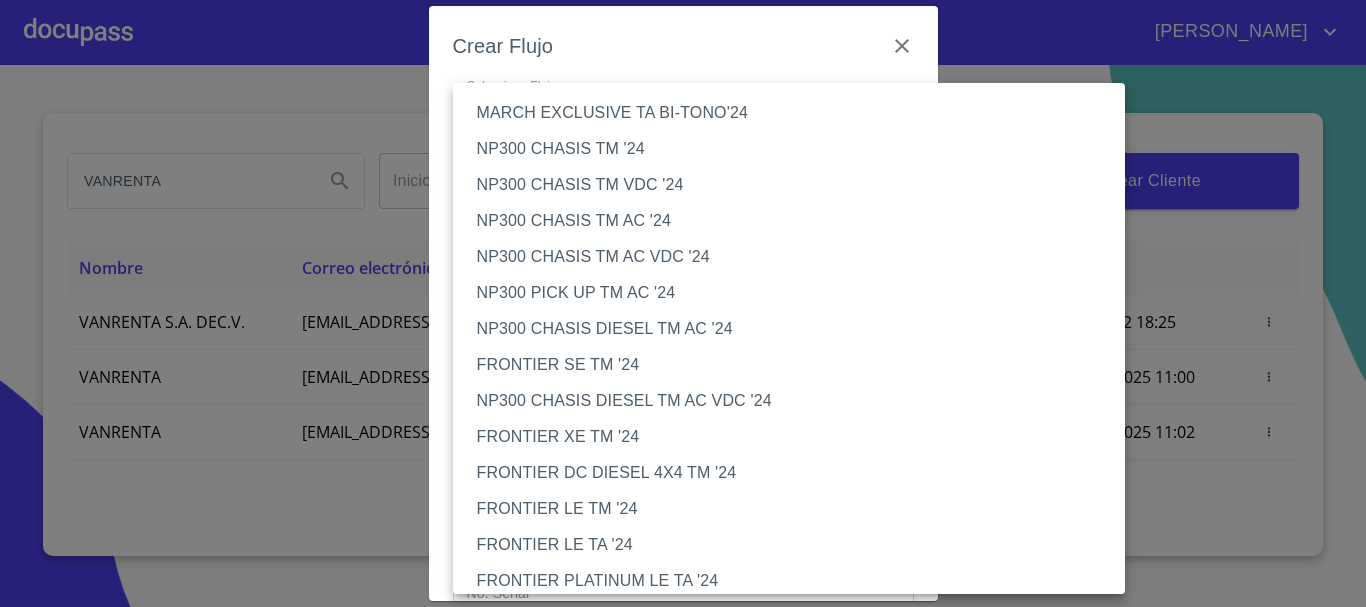 scroll, scrollTop: 900, scrollLeft: 0, axis: vertical 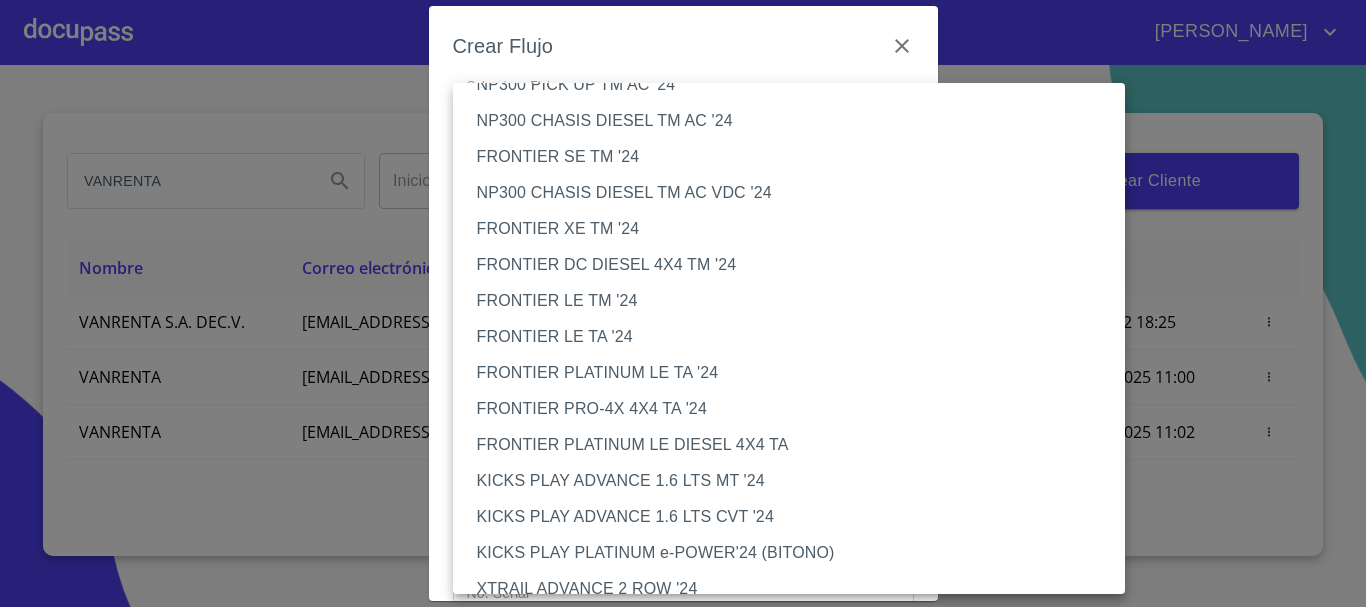 click on "FRONTIER PRO-4X 4X4 TA '24" at bounding box center [796, 409] 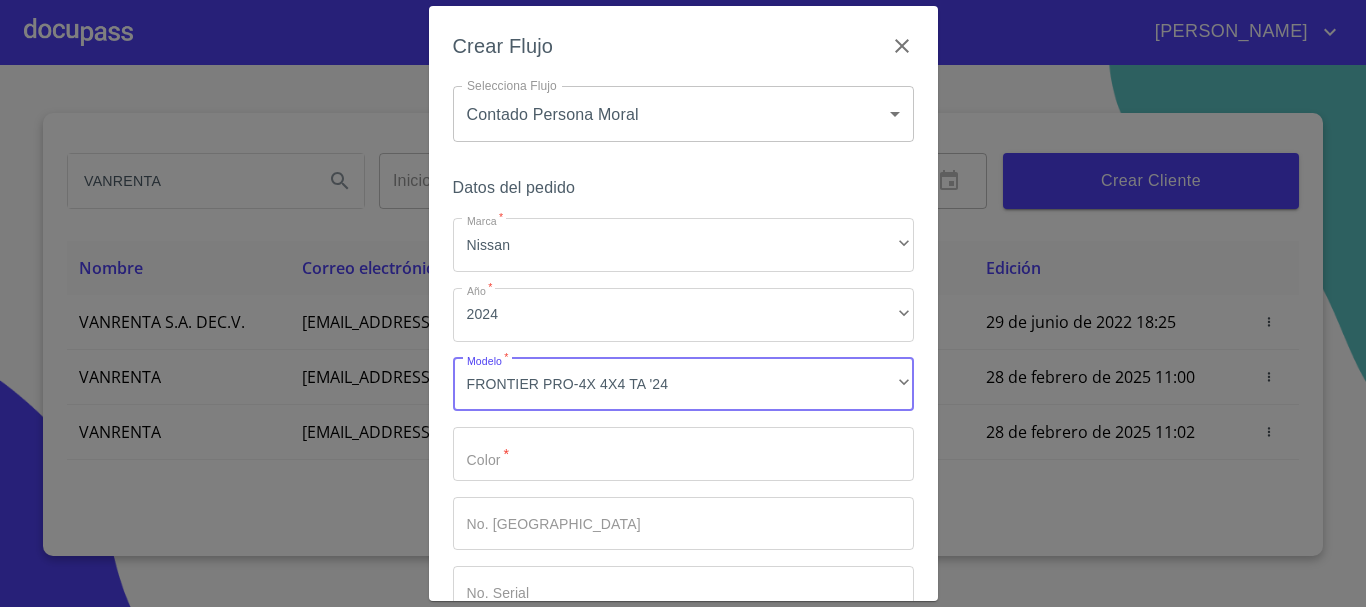 click on "Marca   *" at bounding box center (683, 454) 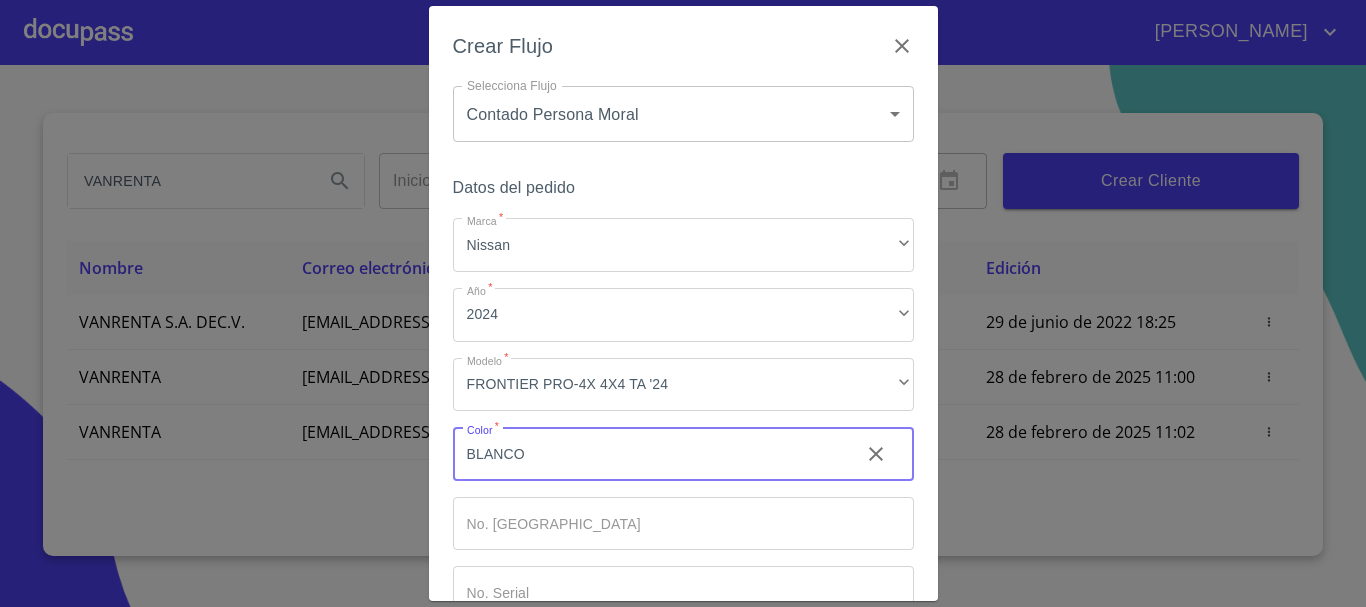 type on "BLANCO" 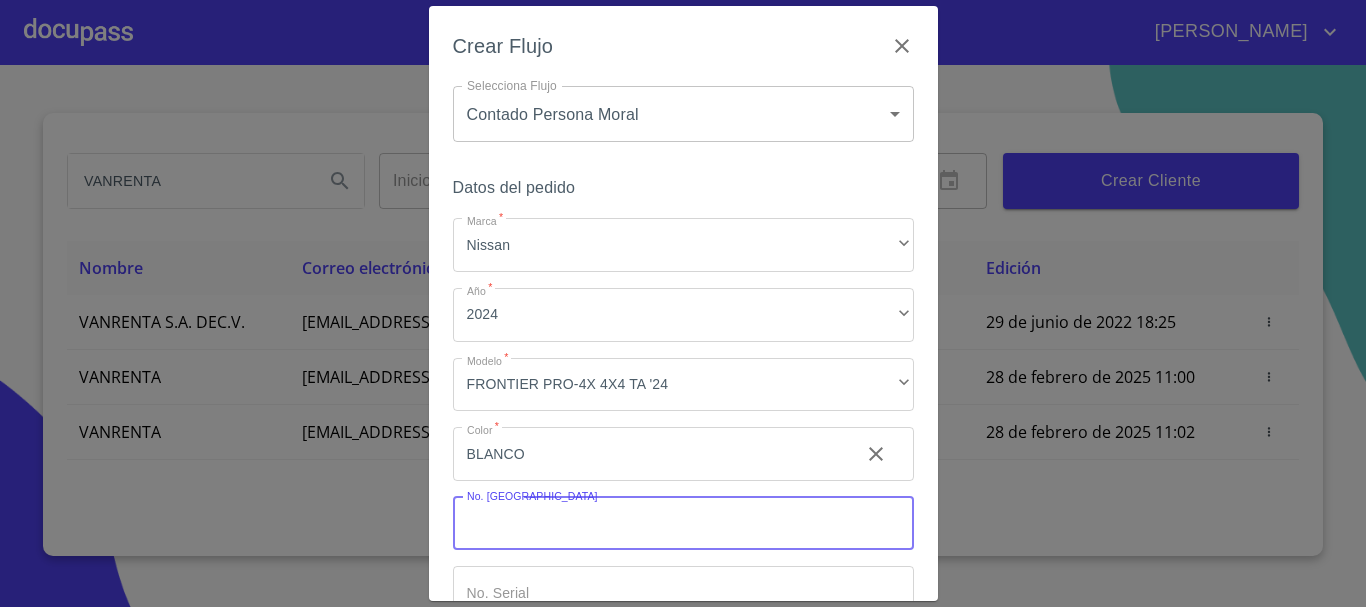 scroll, scrollTop: 128, scrollLeft: 0, axis: vertical 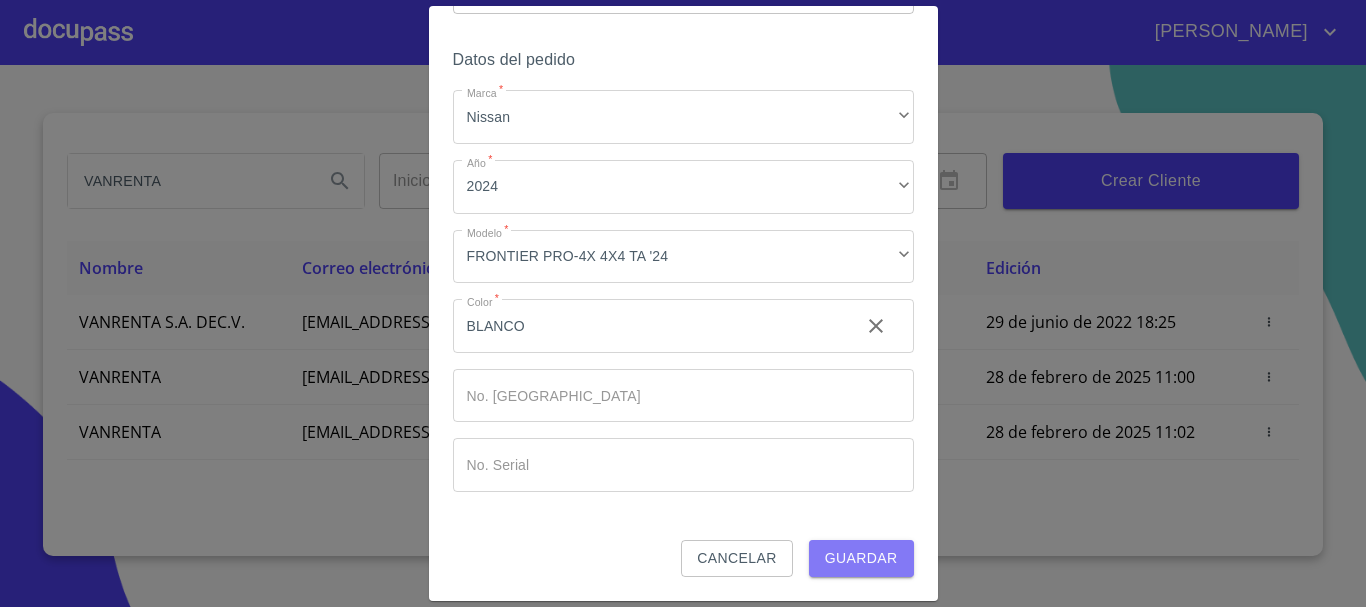 click on "Guardar" at bounding box center (861, 558) 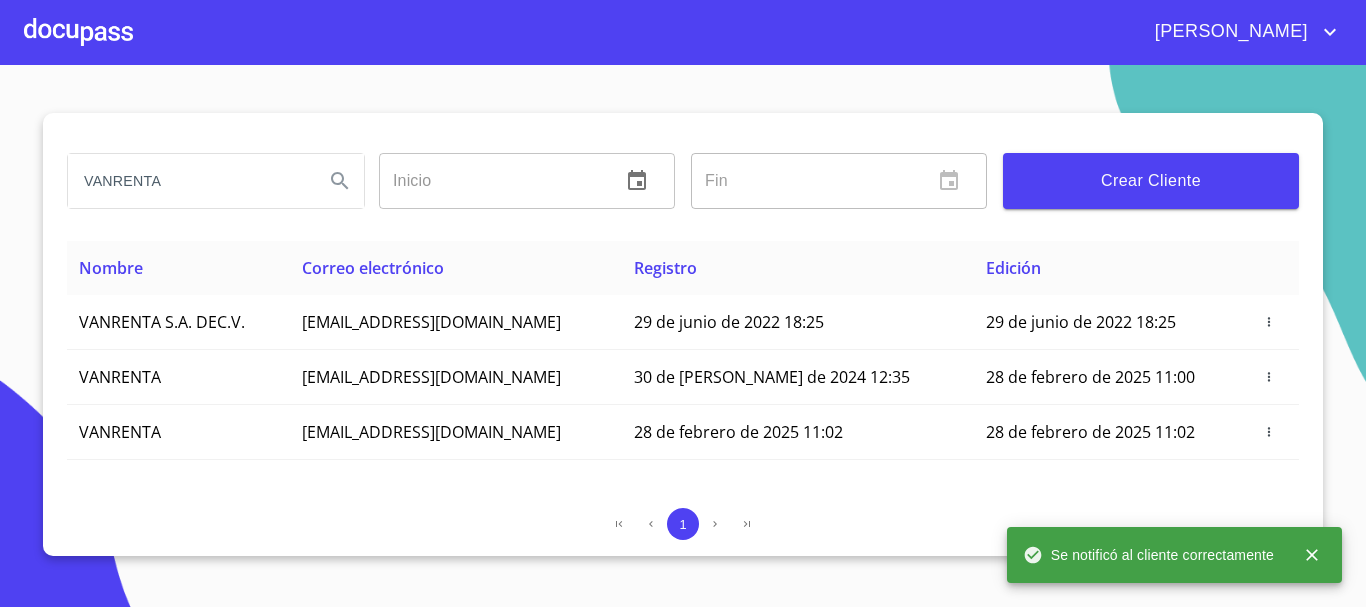 click at bounding box center [78, 32] 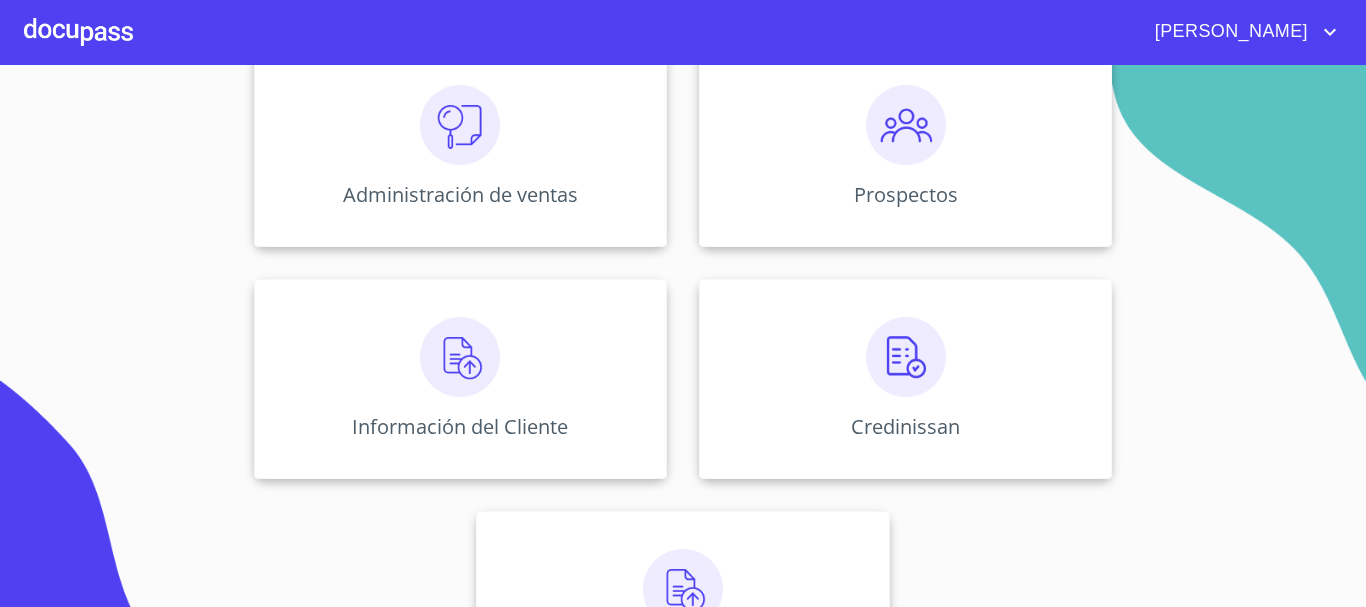 scroll, scrollTop: 300, scrollLeft: 0, axis: vertical 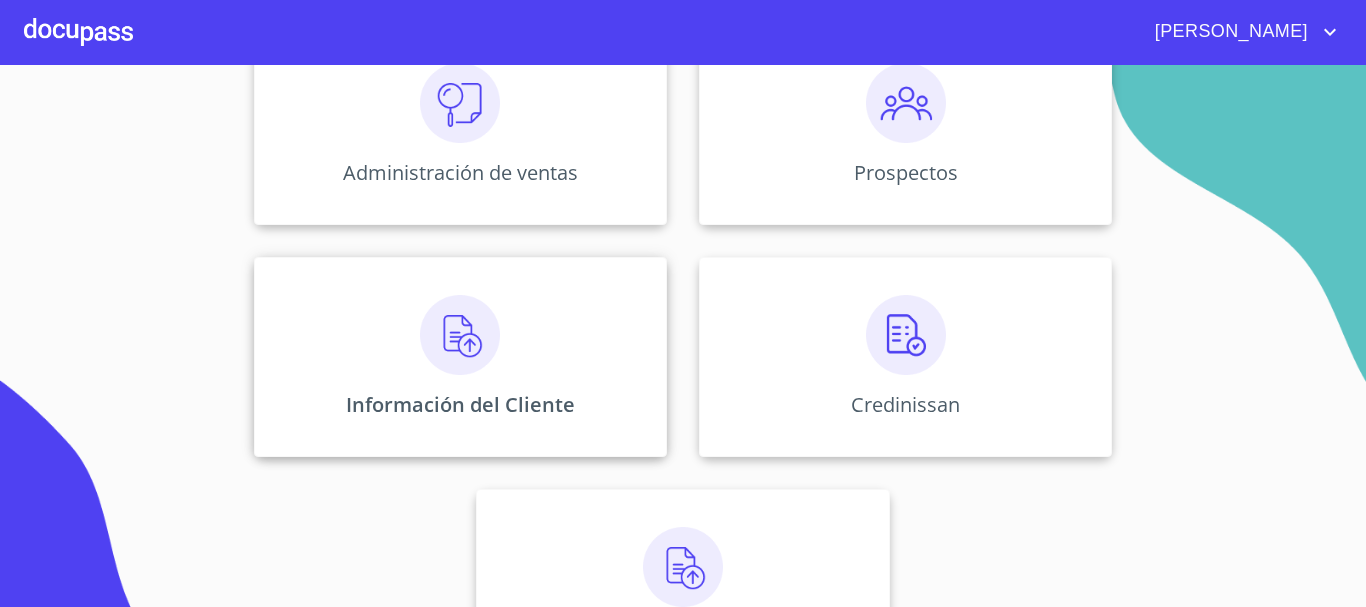 click on "Información del Cliente" at bounding box center (460, 404) 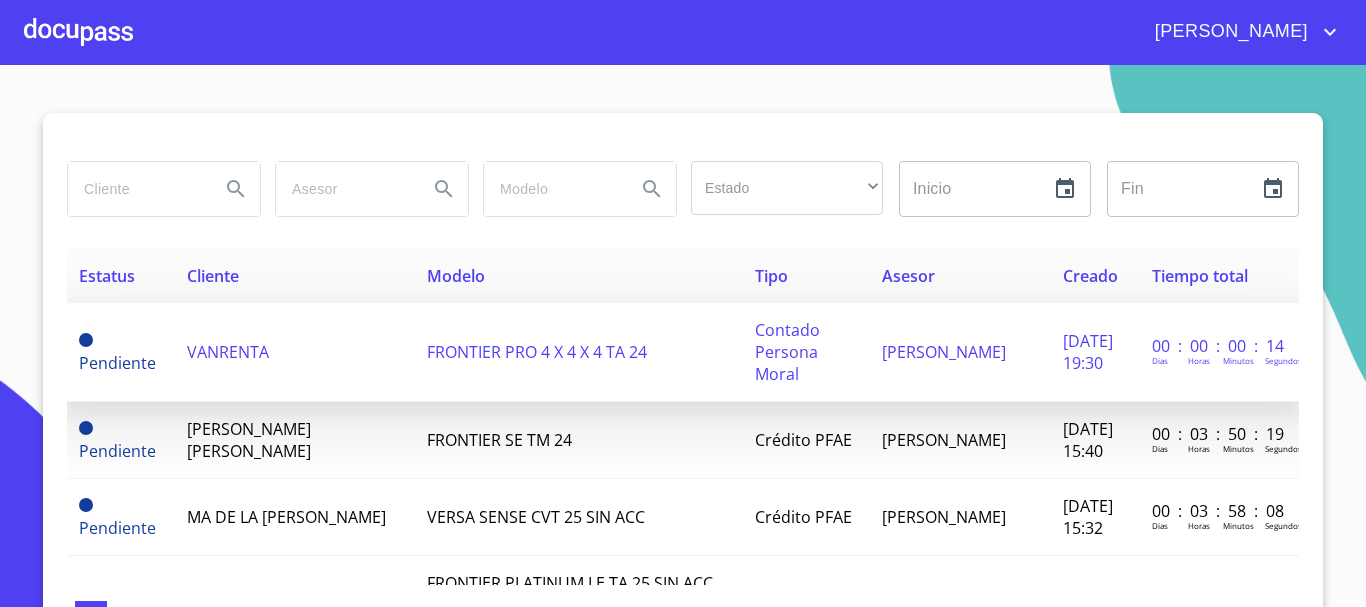 click on "VANRENTA" at bounding box center (228, 352) 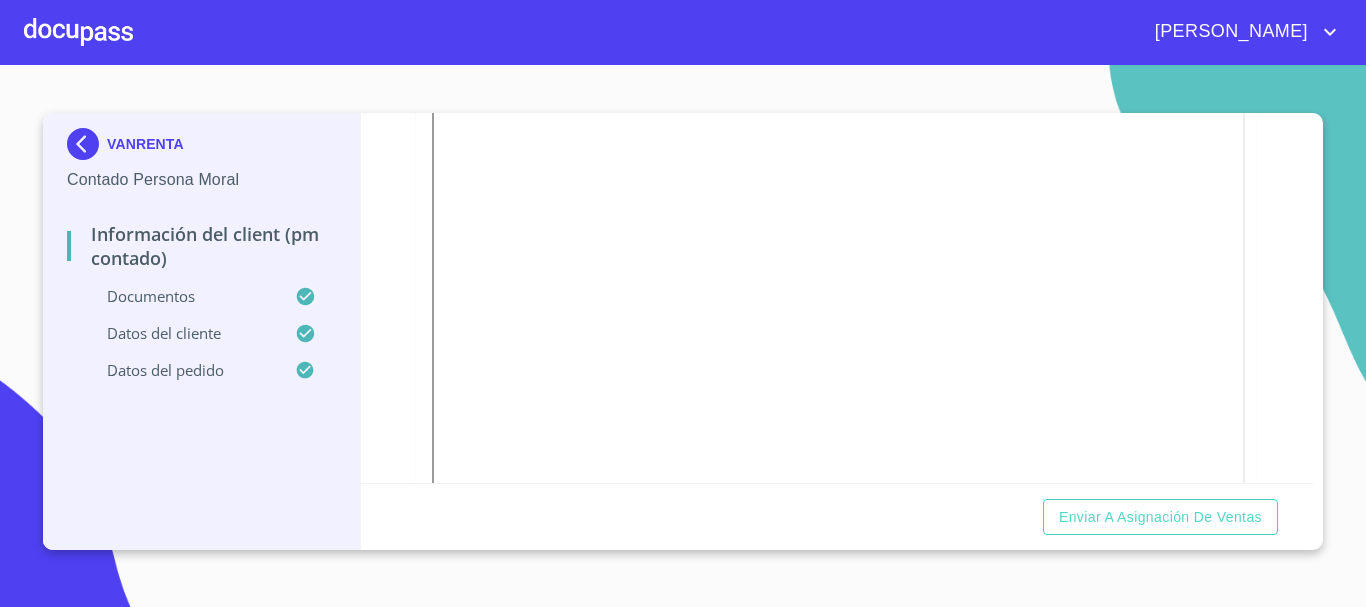 scroll, scrollTop: 1087, scrollLeft: 0, axis: vertical 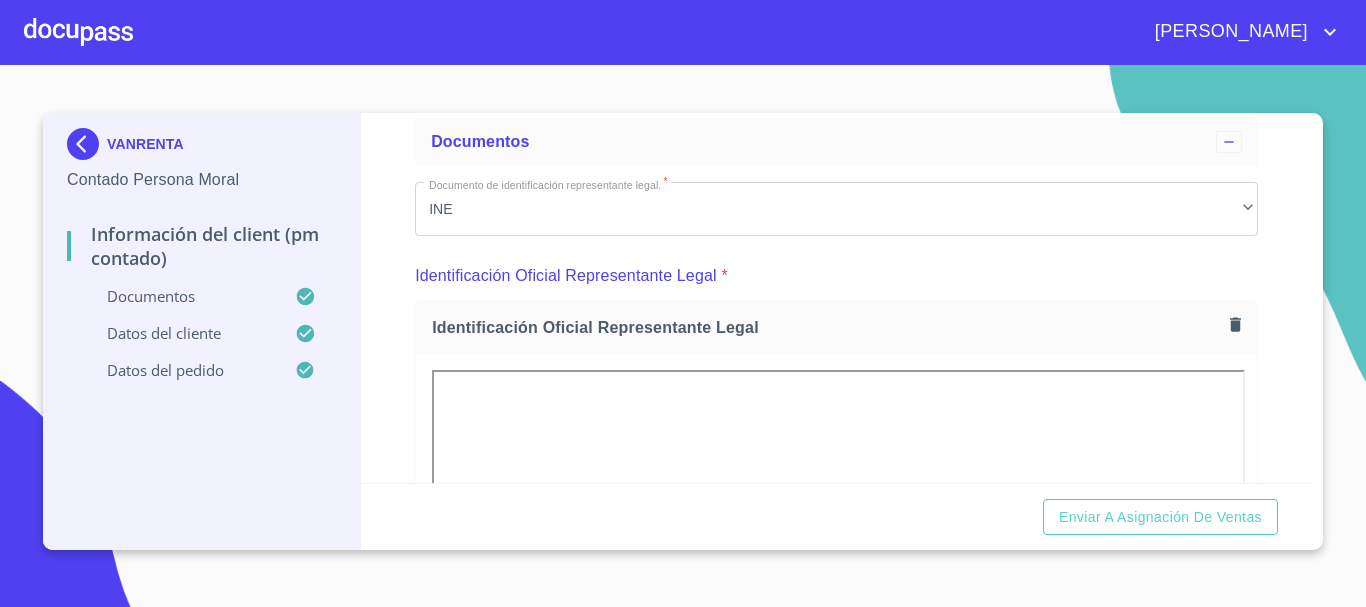 click 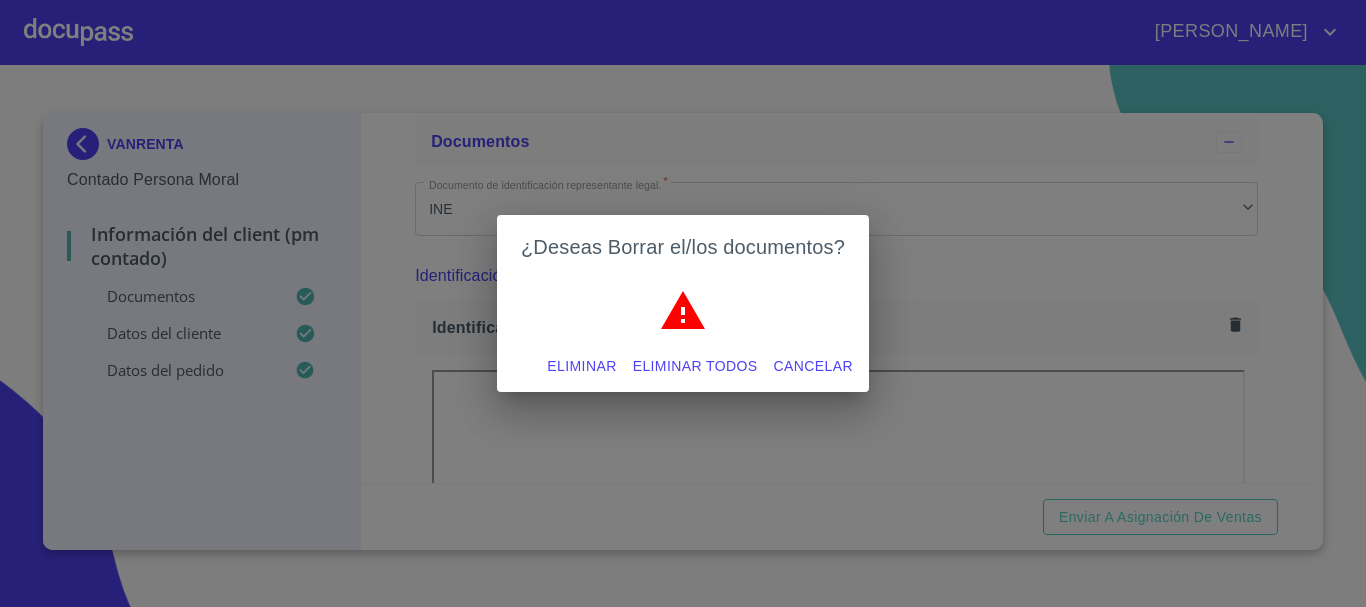 click on "Eliminar" at bounding box center [581, 366] 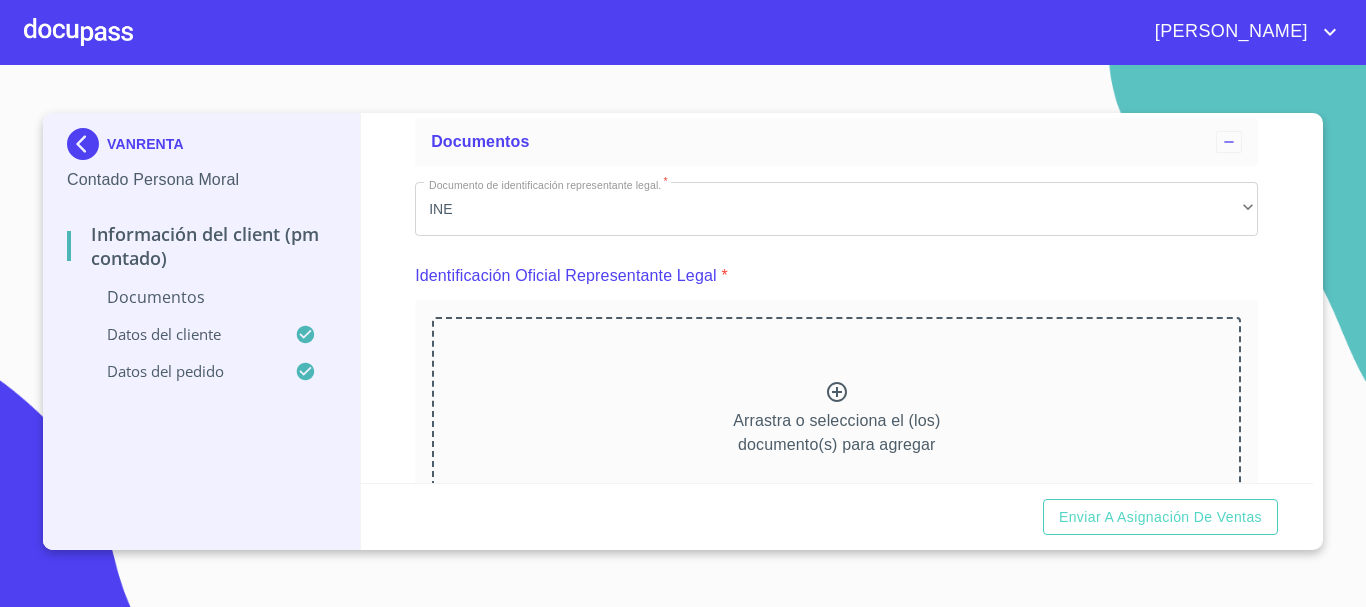 click 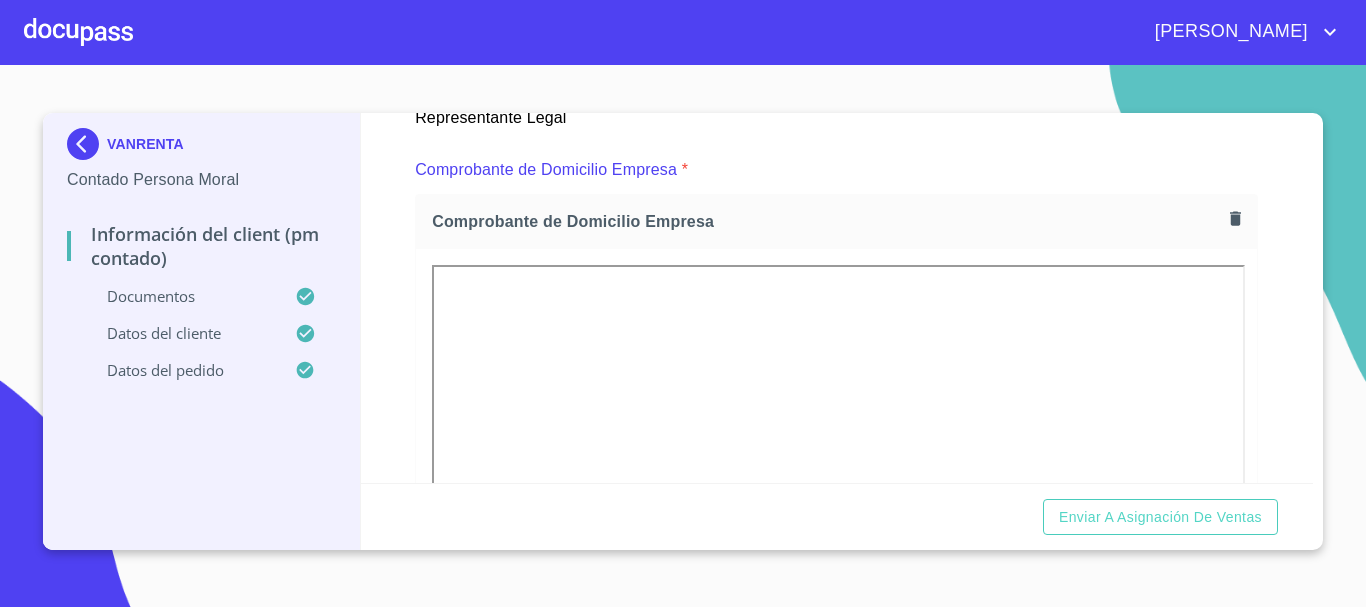 scroll, scrollTop: 1134, scrollLeft: 0, axis: vertical 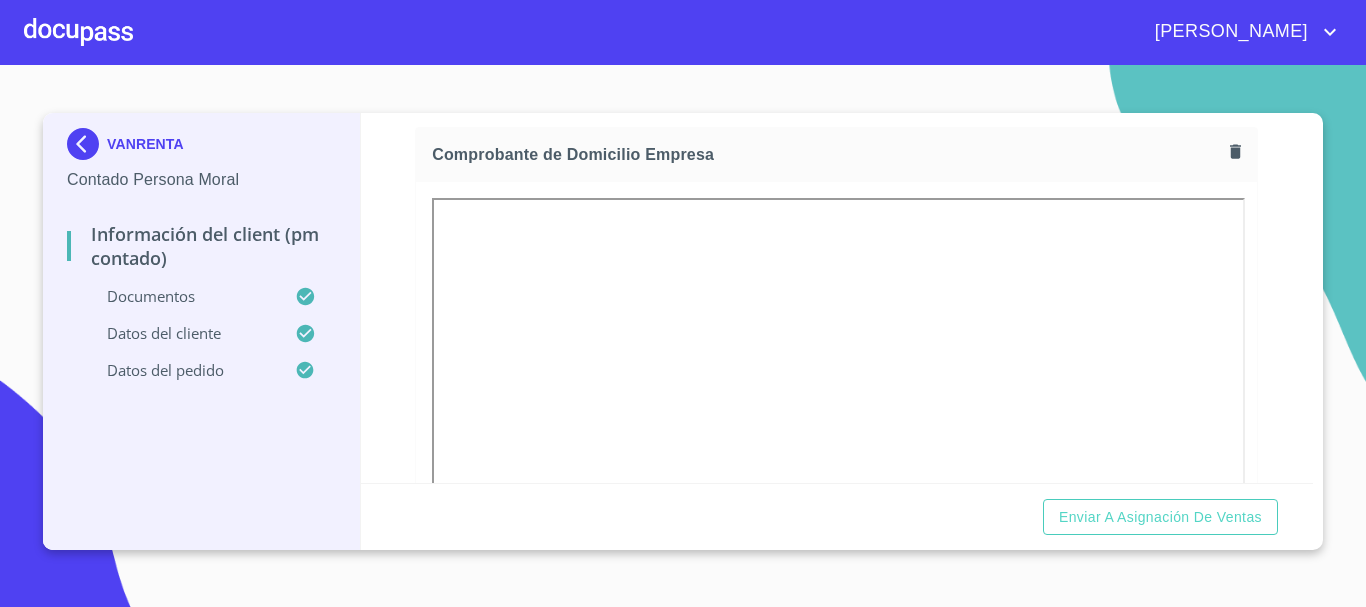 click 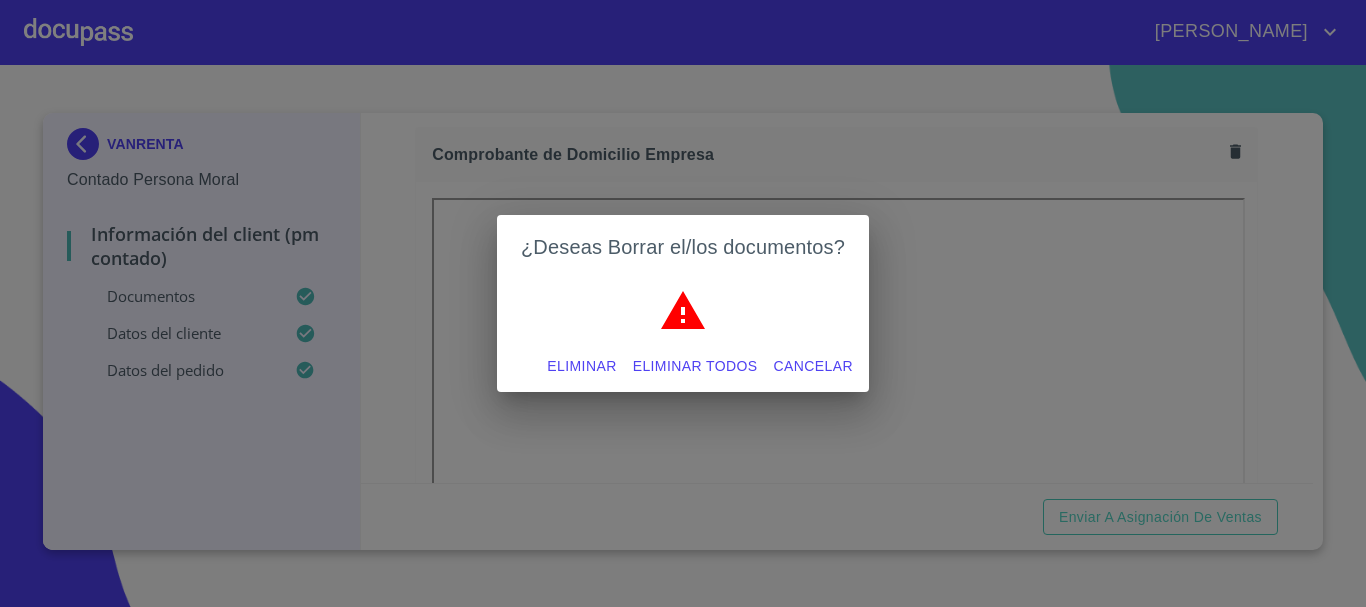 click on "Eliminar" at bounding box center [581, 366] 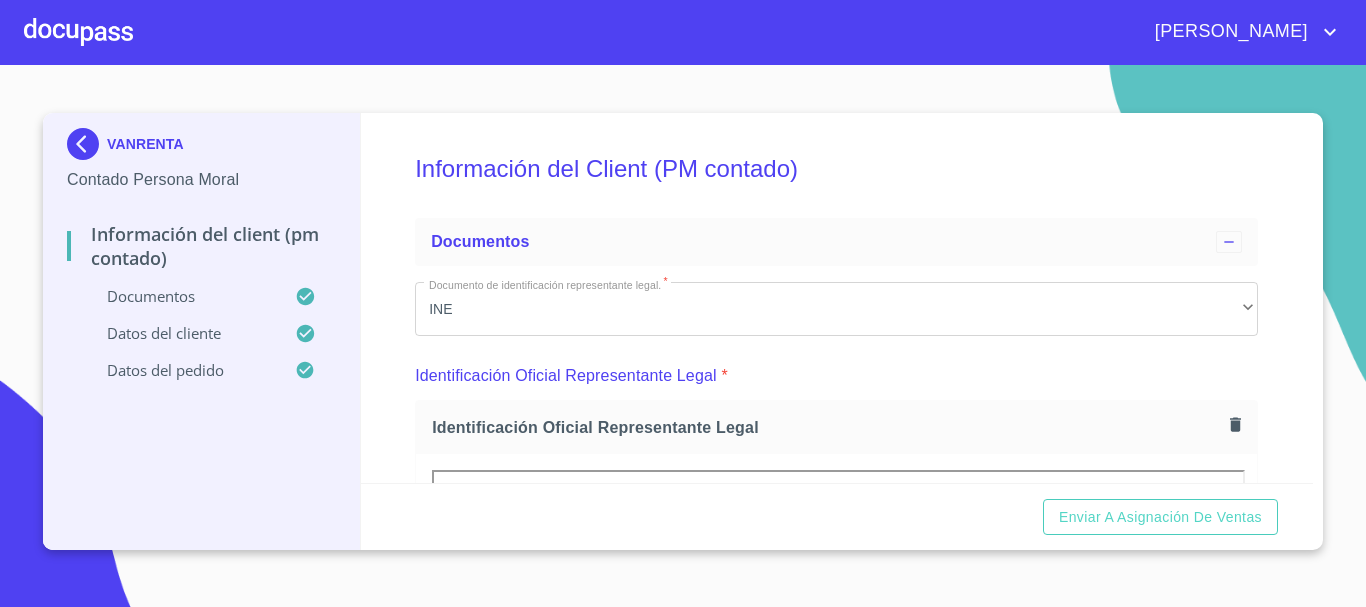 scroll, scrollTop: 400, scrollLeft: 0, axis: vertical 